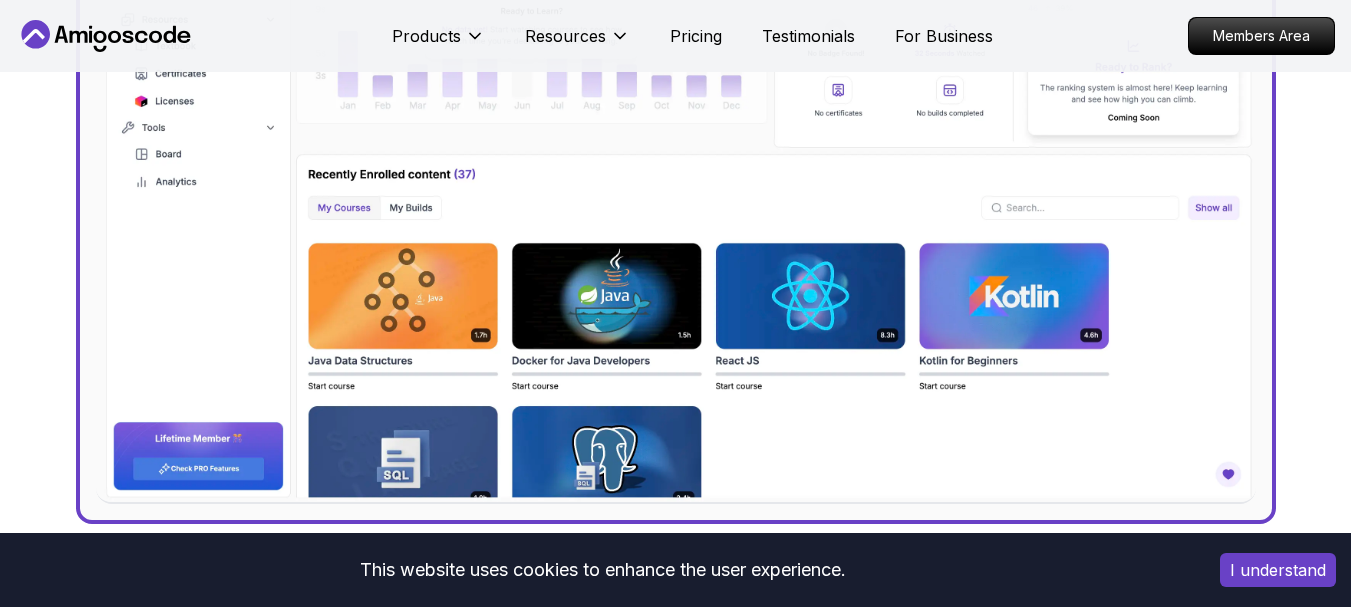 scroll, scrollTop: 908, scrollLeft: 0, axis: vertical 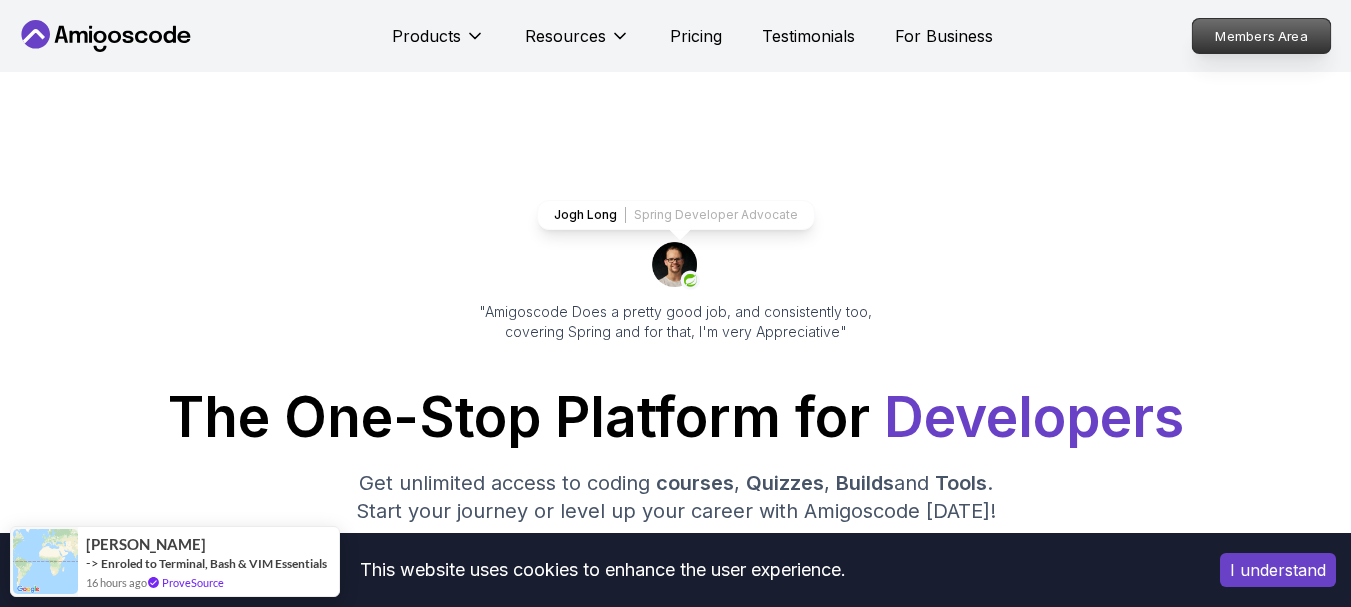 click on "Members Area" at bounding box center (1262, 36) 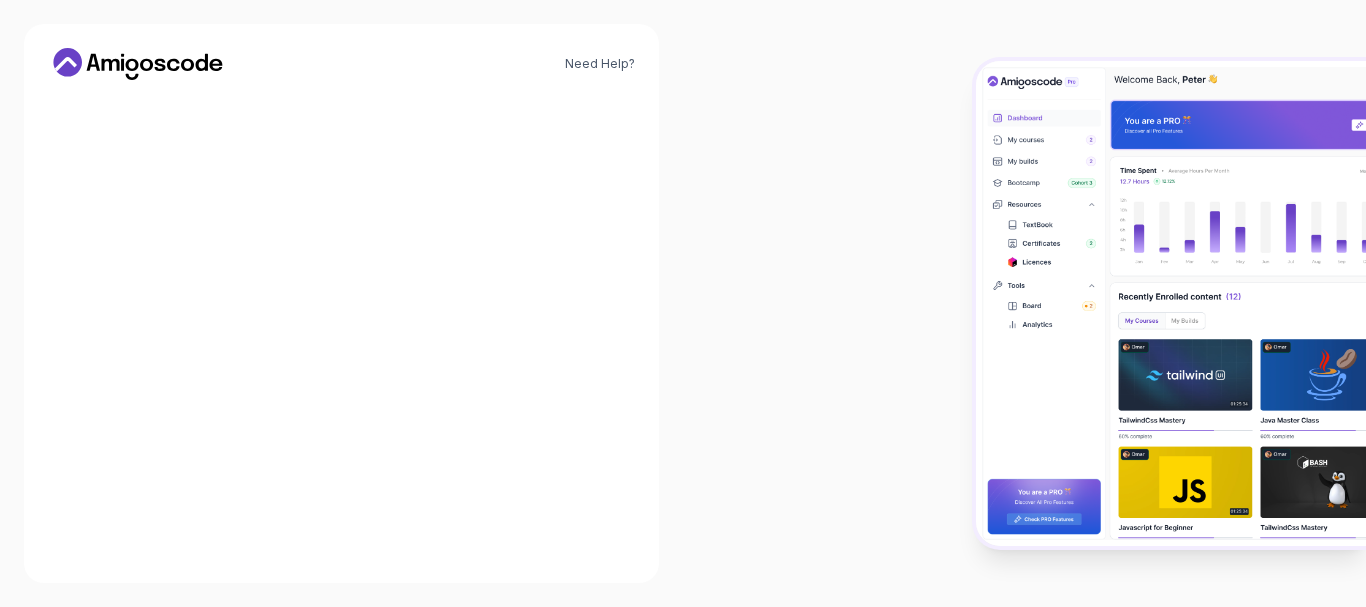 click on "Email *" at bounding box center (342, 300) 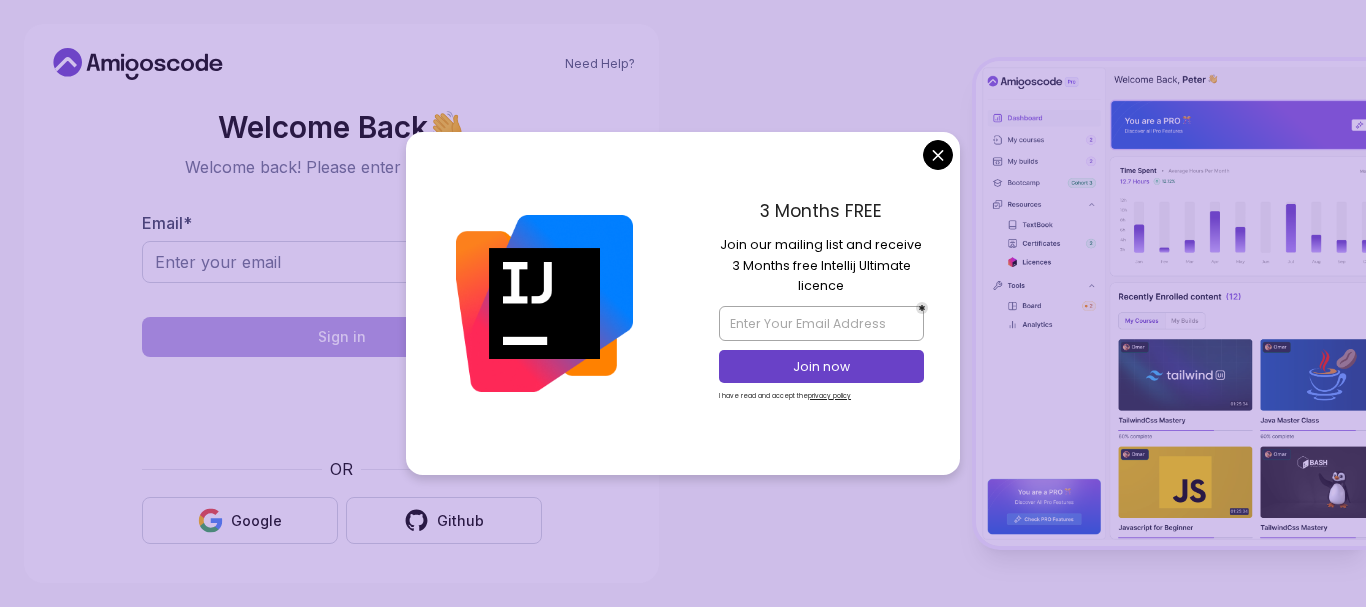 click at bounding box center [342, 296] 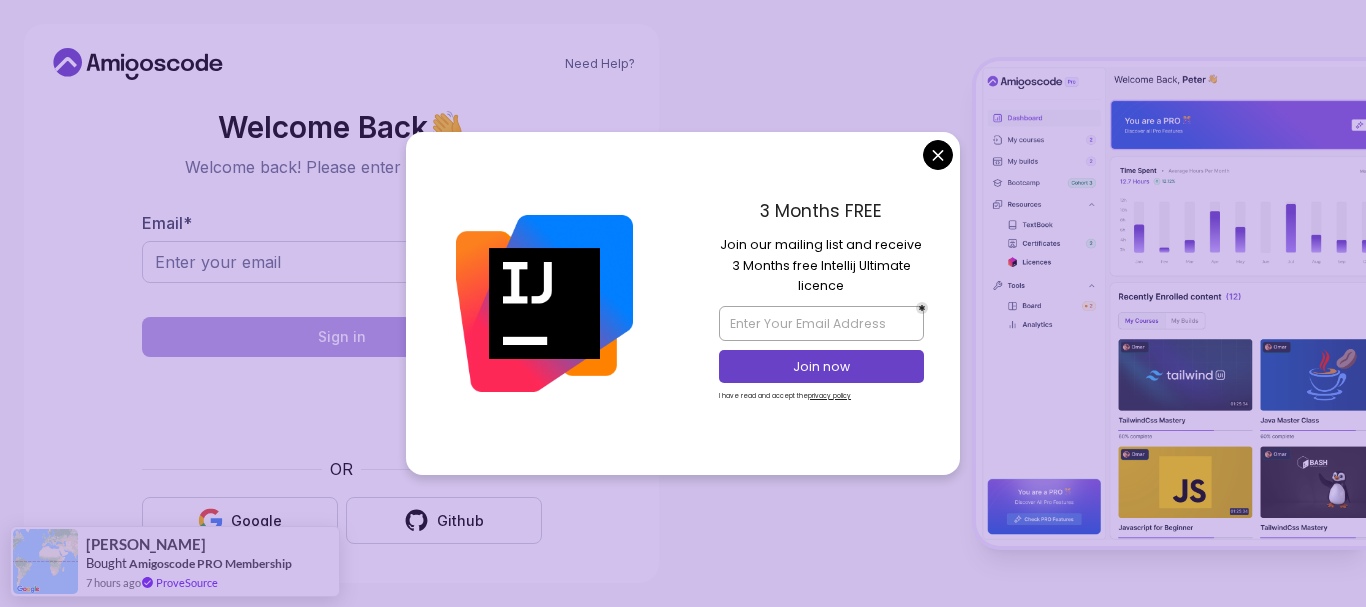 click on "3 Months FREE Join our mailing list and receive 3 Months free Intellij Ultimate licence Join now I have read and accept the  privacy policy" at bounding box center (821, 303) 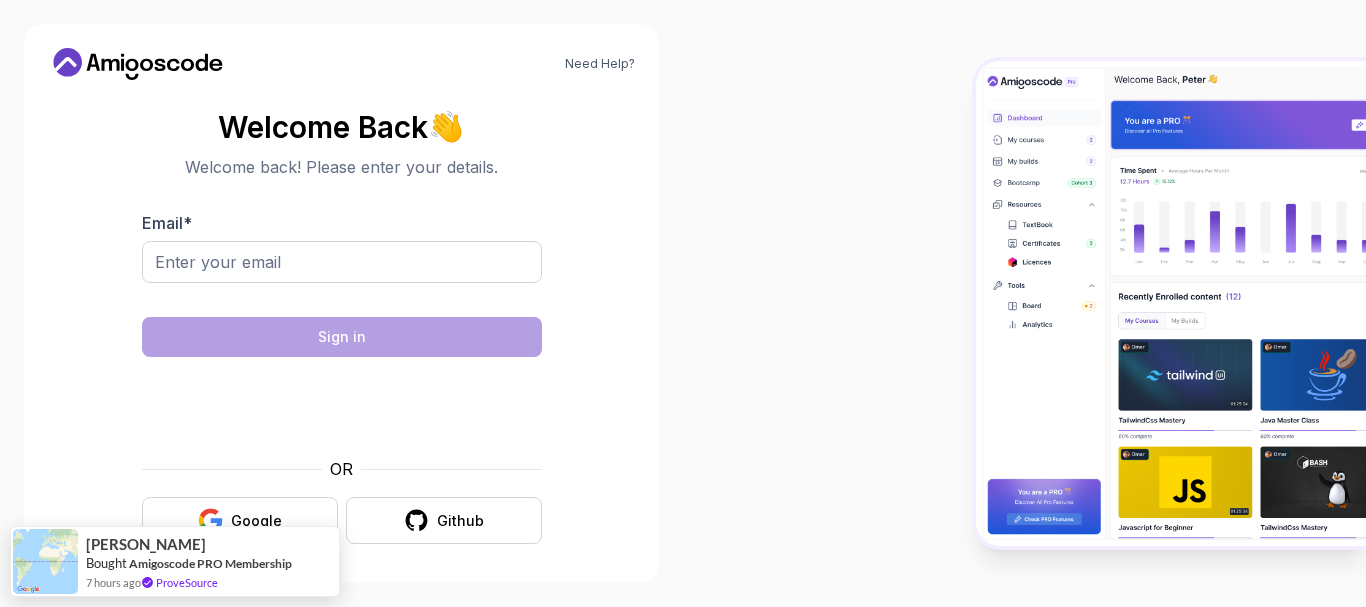 click on "Need Help? Welcome Back 👋 Welcome back! Please enter your details. Email * Sign in OR Google Github
[PERSON_NAME]   Amigoscode PRO Membership 7 hours ago     ProveSource" at bounding box center (683, 303) 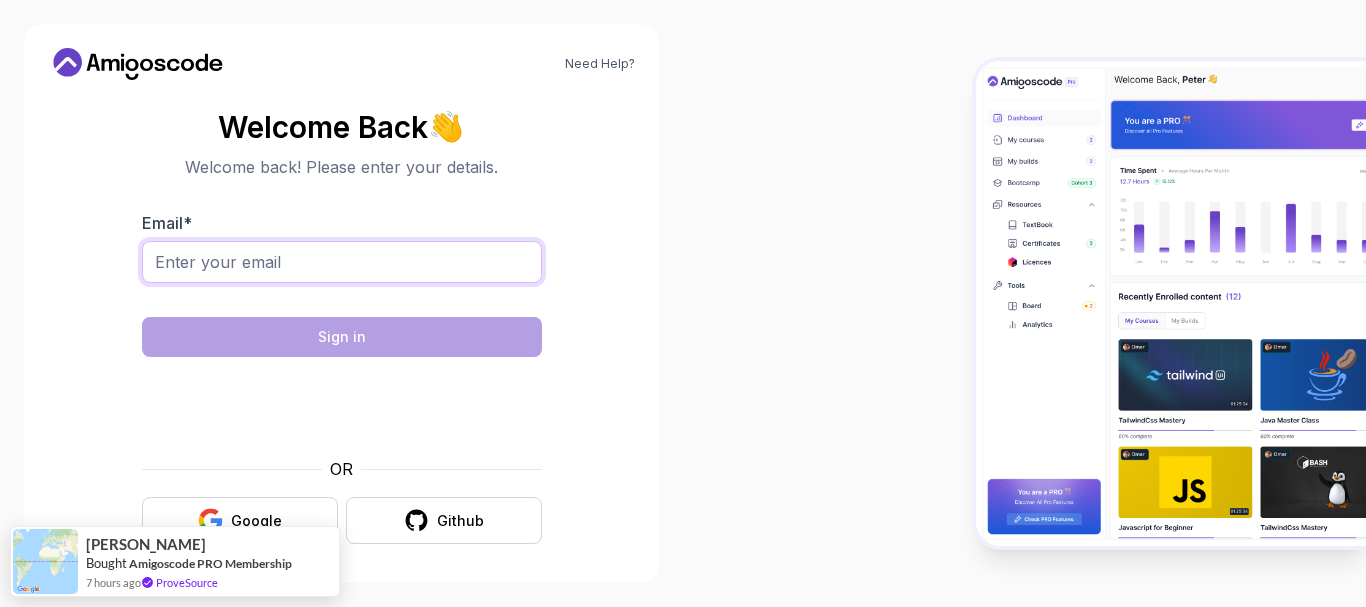 click on "Email *" at bounding box center (342, 262) 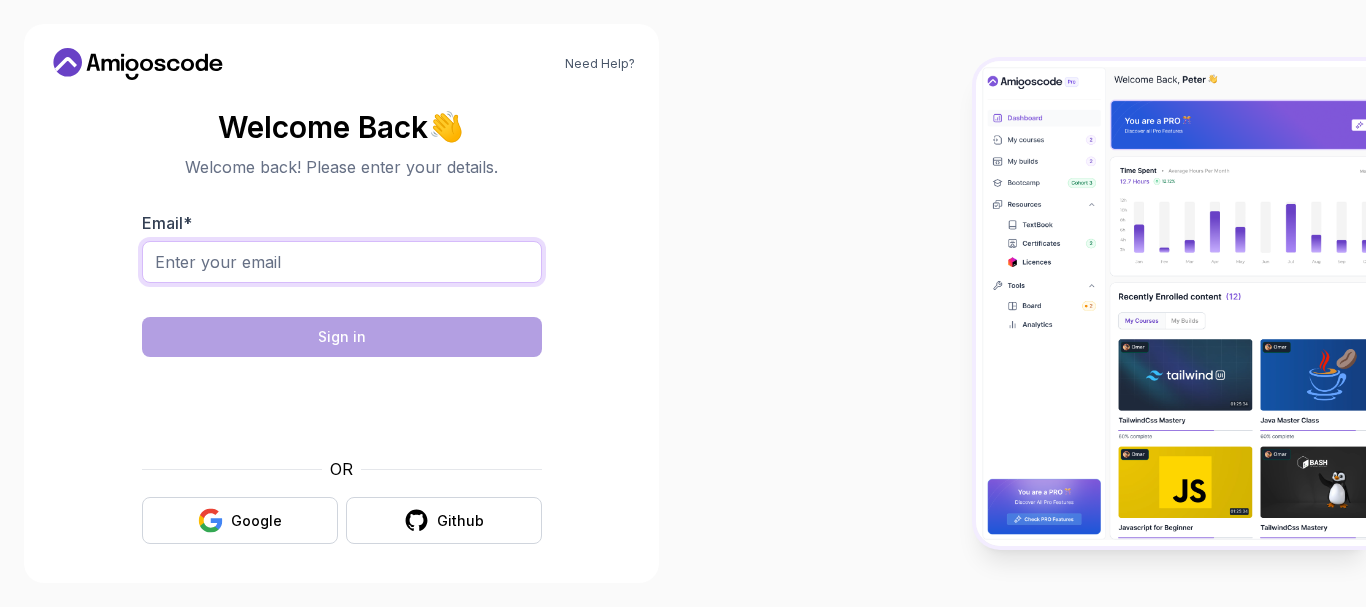 type on "[PERSON_NAME][EMAIL_ADDRESS][DOMAIN_NAME]" 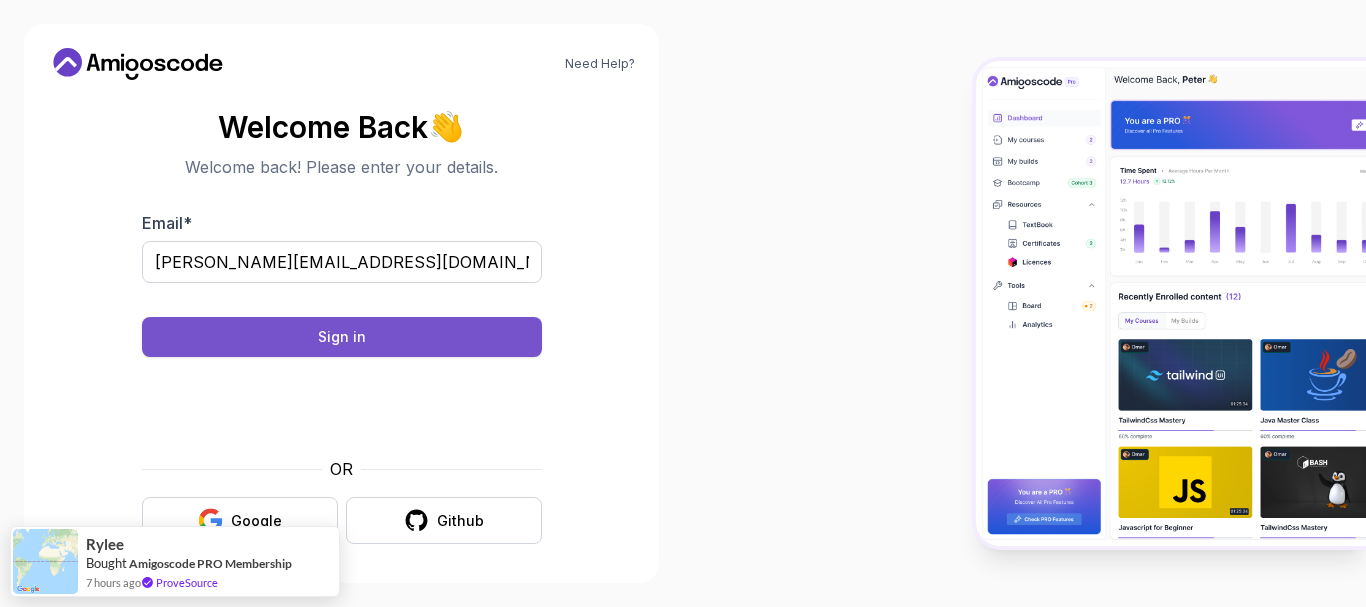 click on "Sign in" at bounding box center [342, 337] 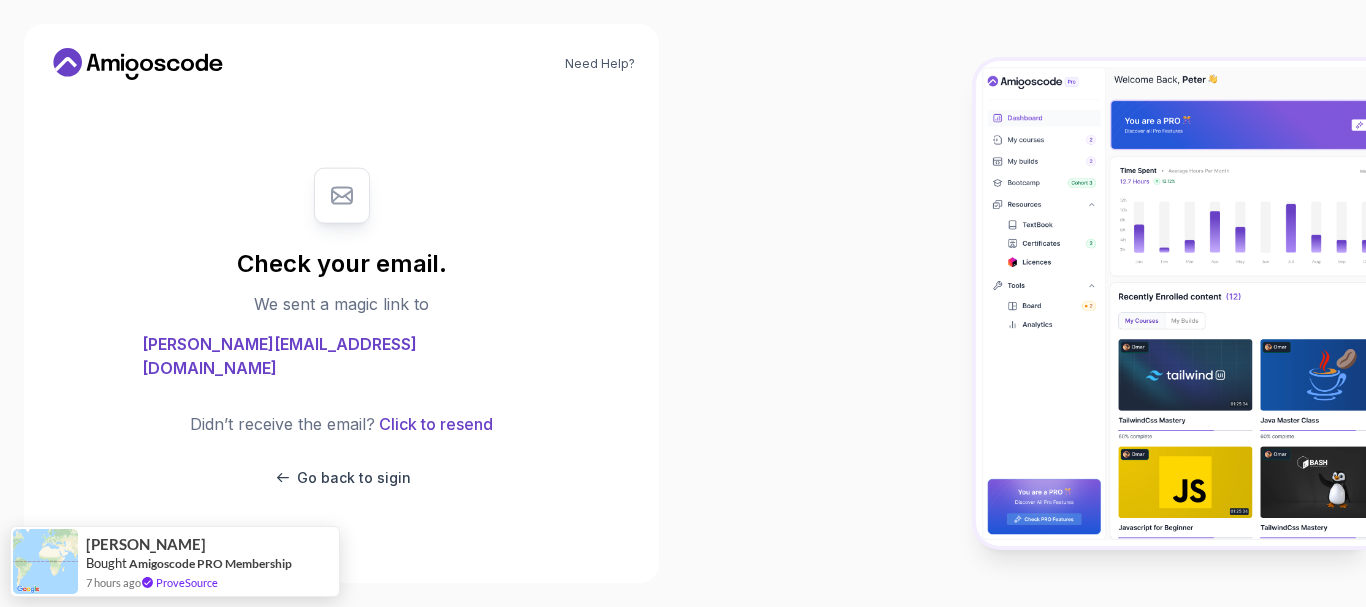 click on "Check your email. We sent a magic link to [PERSON_NAME][EMAIL_ADDRESS][DOMAIN_NAME] Didn’t receive the email? Click to resend Go back to sigin" at bounding box center (342, 327) 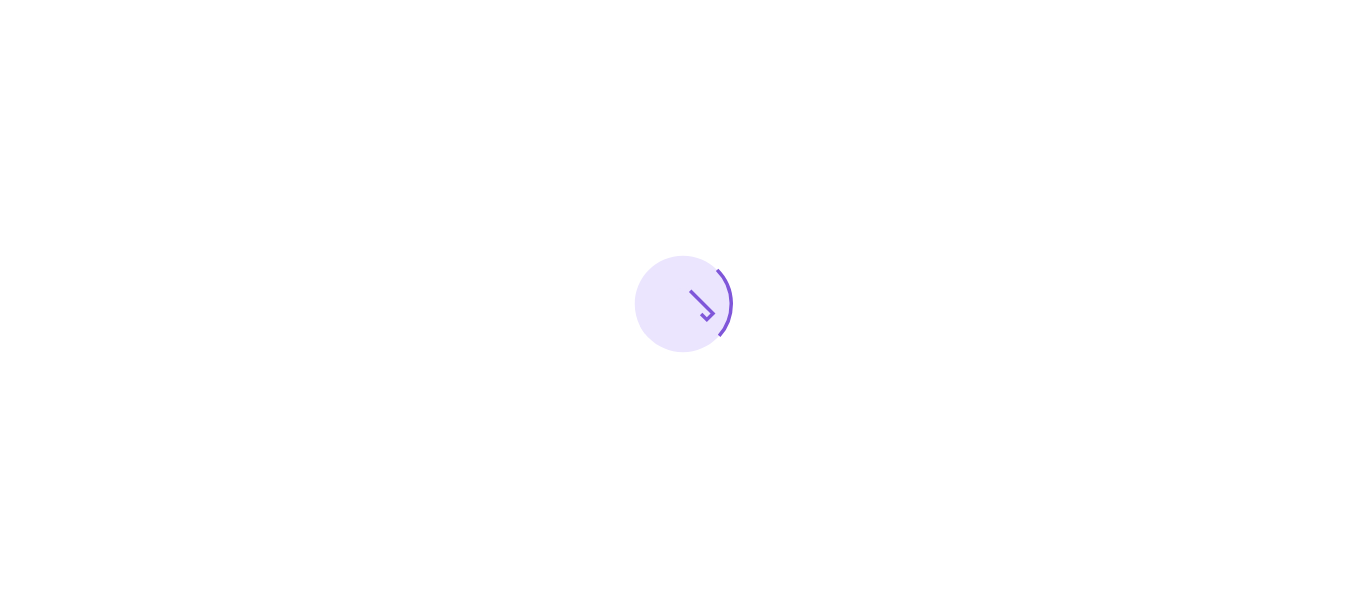 scroll, scrollTop: 0, scrollLeft: 0, axis: both 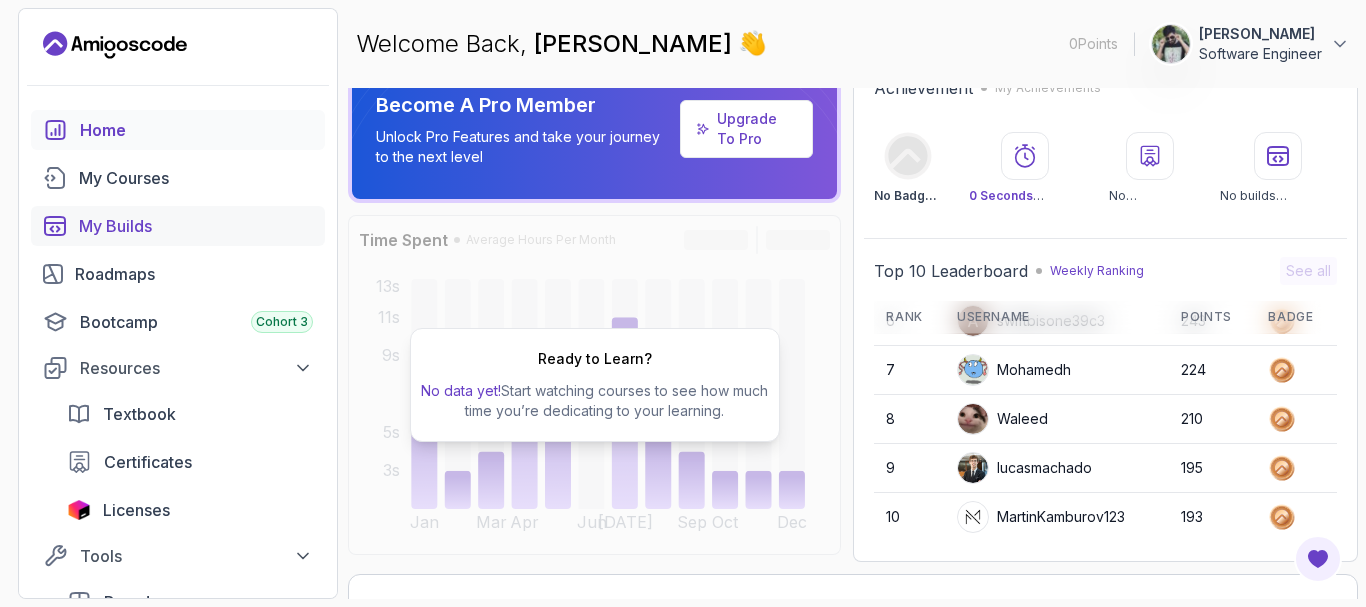 click on "My Builds" at bounding box center [196, 226] 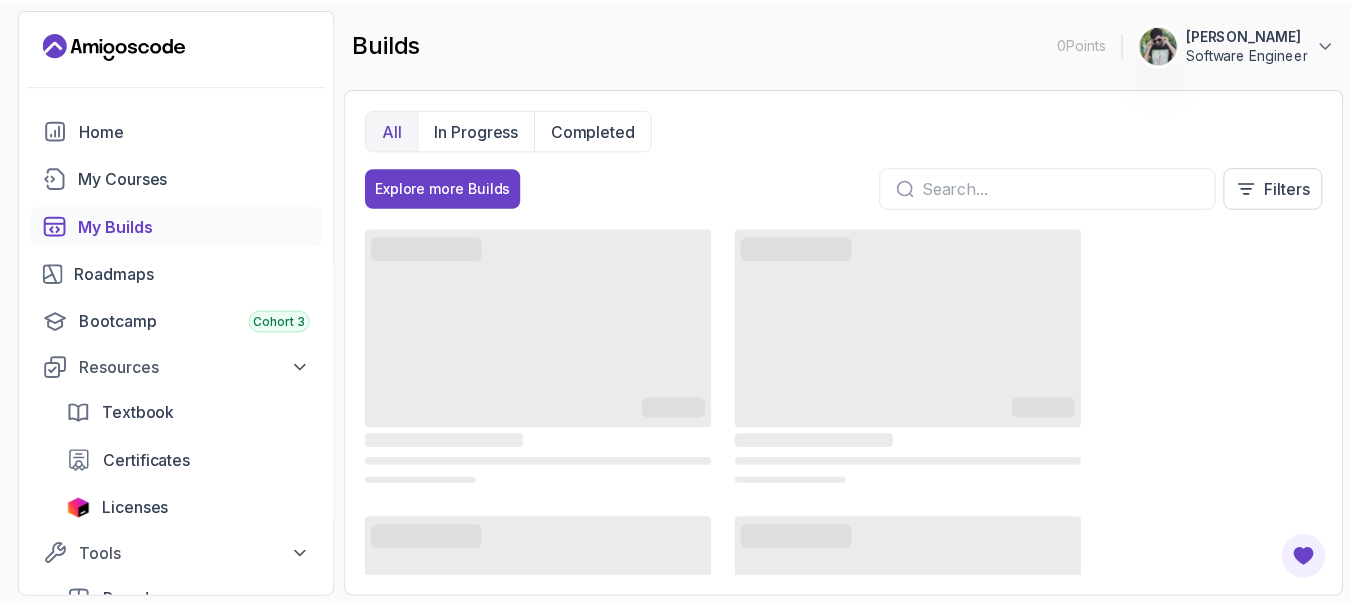 scroll, scrollTop: 0, scrollLeft: 0, axis: both 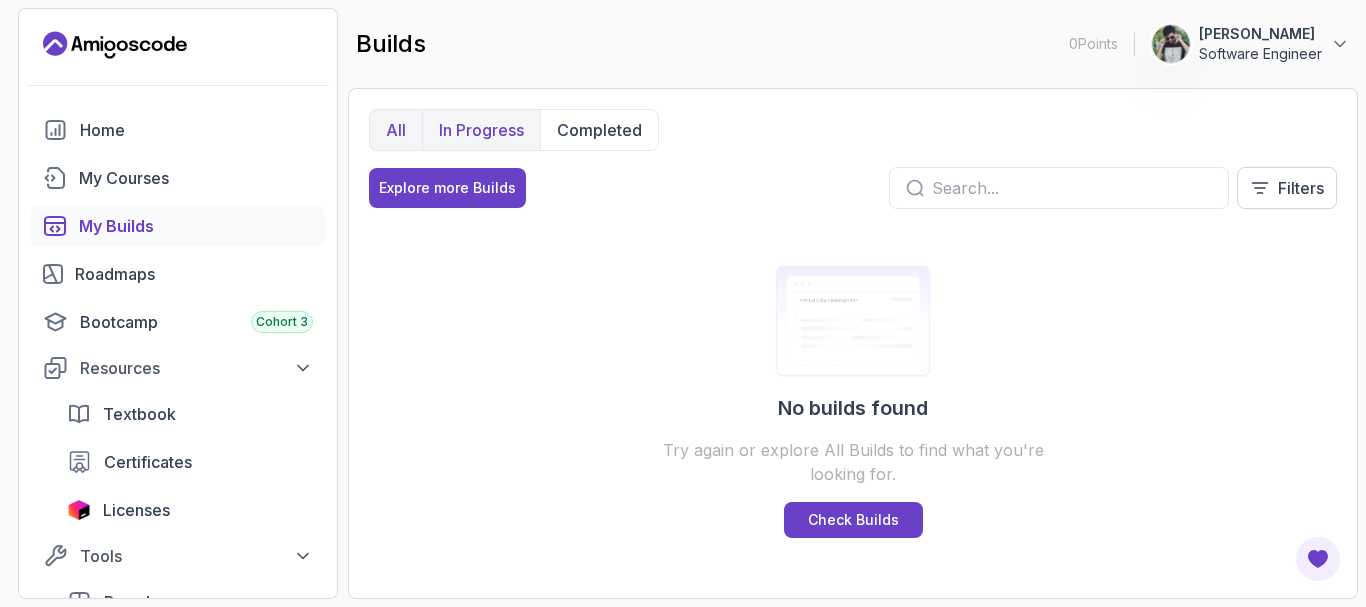click on "In Progress" at bounding box center (481, 130) 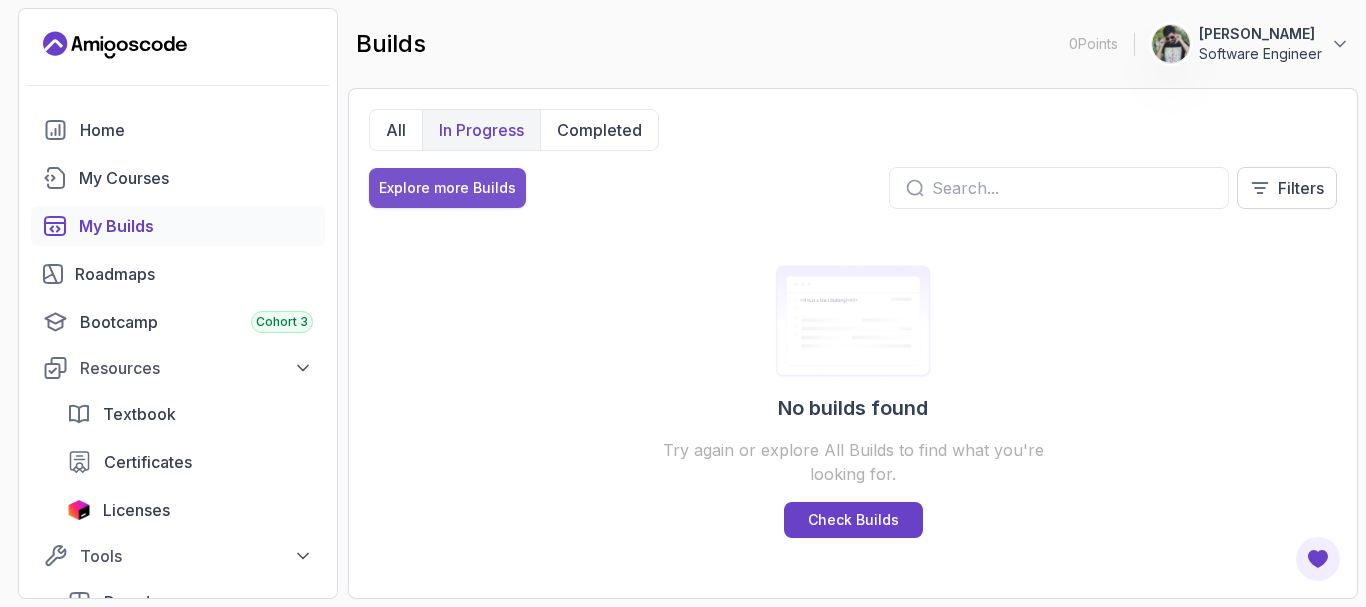 click on "Explore more Builds" at bounding box center [447, 188] 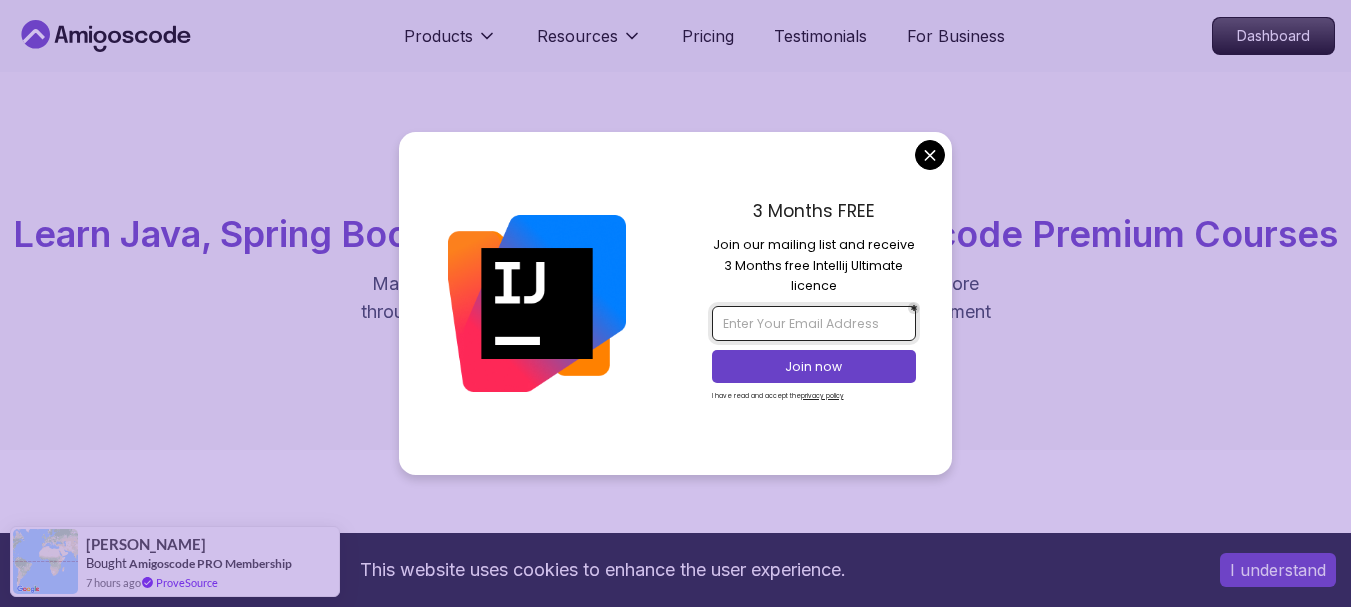 click at bounding box center [814, 323] 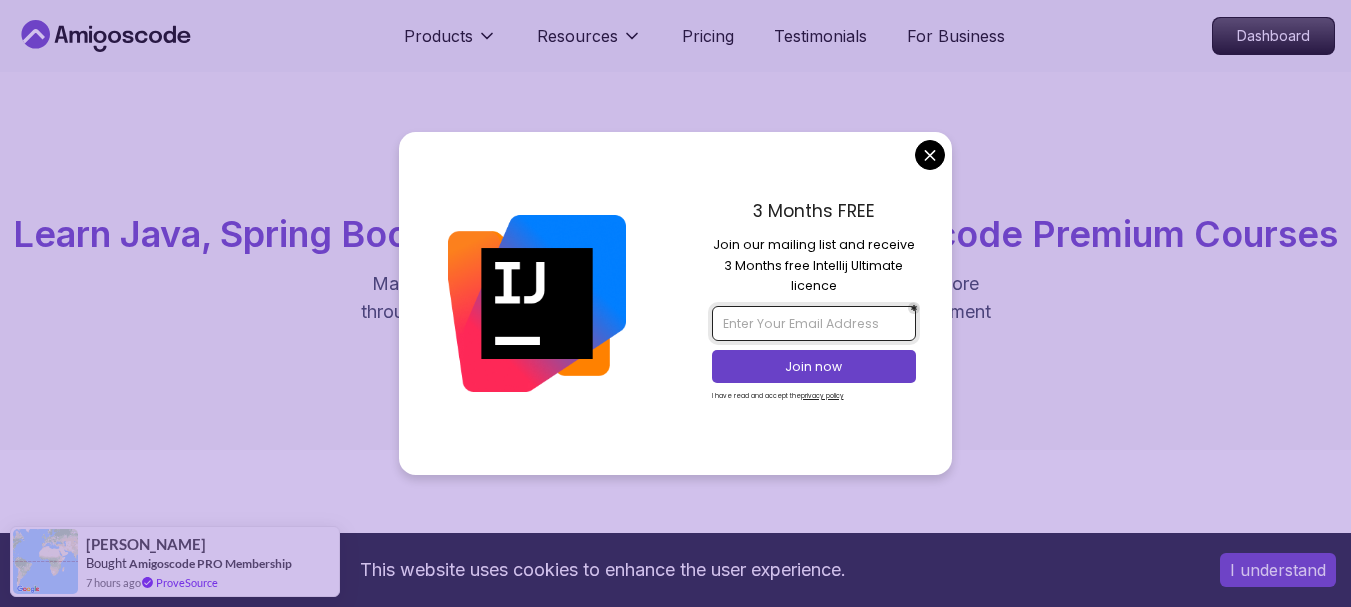 type on "[PERSON_NAME][EMAIL_ADDRESS][DOMAIN_NAME]" 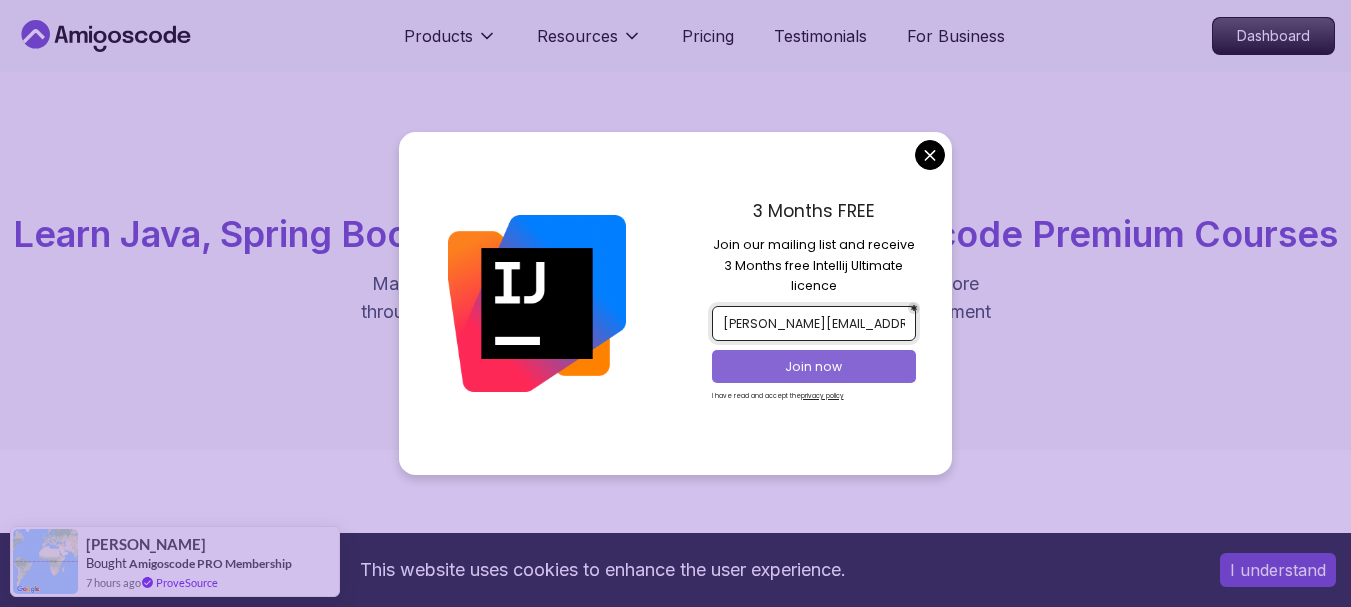 click on "Join now" at bounding box center [814, 367] 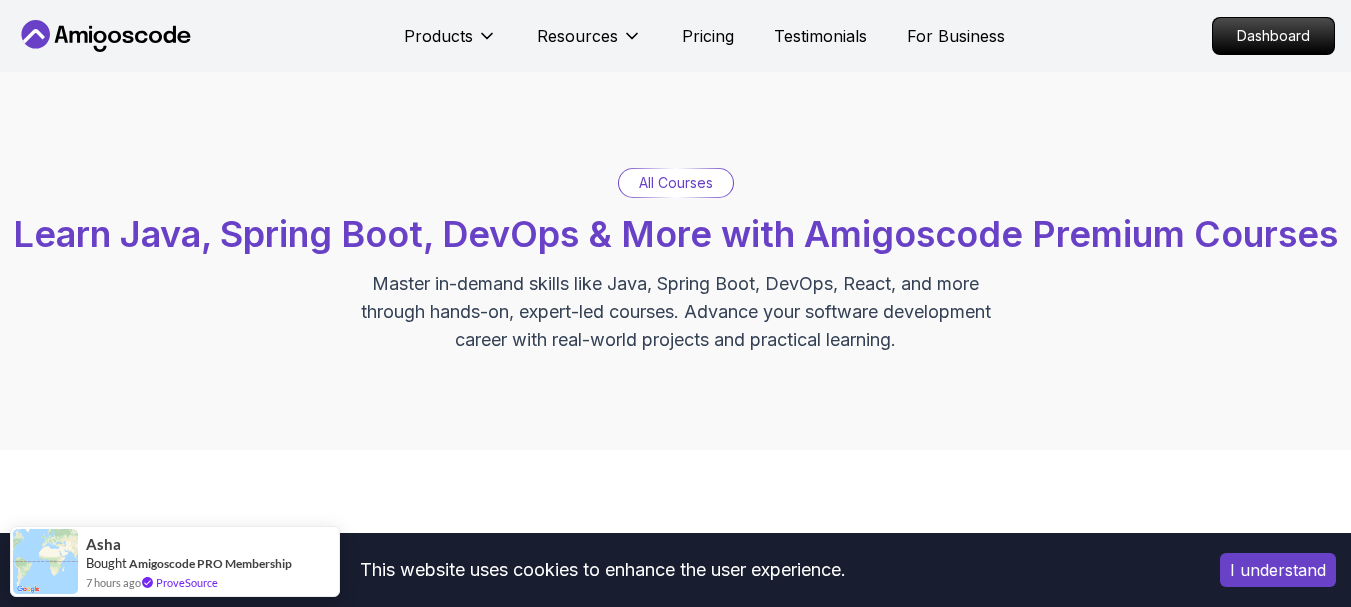 click on "This website uses cookies to enhance the user experience. I understand Products Resources Pricing Testimonials For Business Dashboard Products Resources Pricing Testimonials For Business Dashboard All Courses Learn Java, Spring Boot, DevOps & More with Amigoscode Premium Courses Master in-demand skills like Java, Spring Boot, DevOps, React, and more through hands-on, expert-led courses. Advance your software development career with real-world projects and practical learning. Filters Filters Type Course Build Price Pro Free Instructors Nelson Djalo Richard Abz Duration 0-1 Hour 1-3 Hours +3 Hours Track Front End Back End Dev Ops Full Stack Level Junior Mid-level Senior 28m Java CLI Build Pro Learn how to build a CLI application with Java. 39m Linux Over The Wire Bandit Pro Learn the basics of Linux and Bash. 2.09h Spring Boot Product API Pro Build a fully functional Product API from scratch with Spring Boot. 47m Flyway and Spring Boot Pro We're Featured on   Students Success Discover How Our Students   Succeed" at bounding box center [675, 2807] 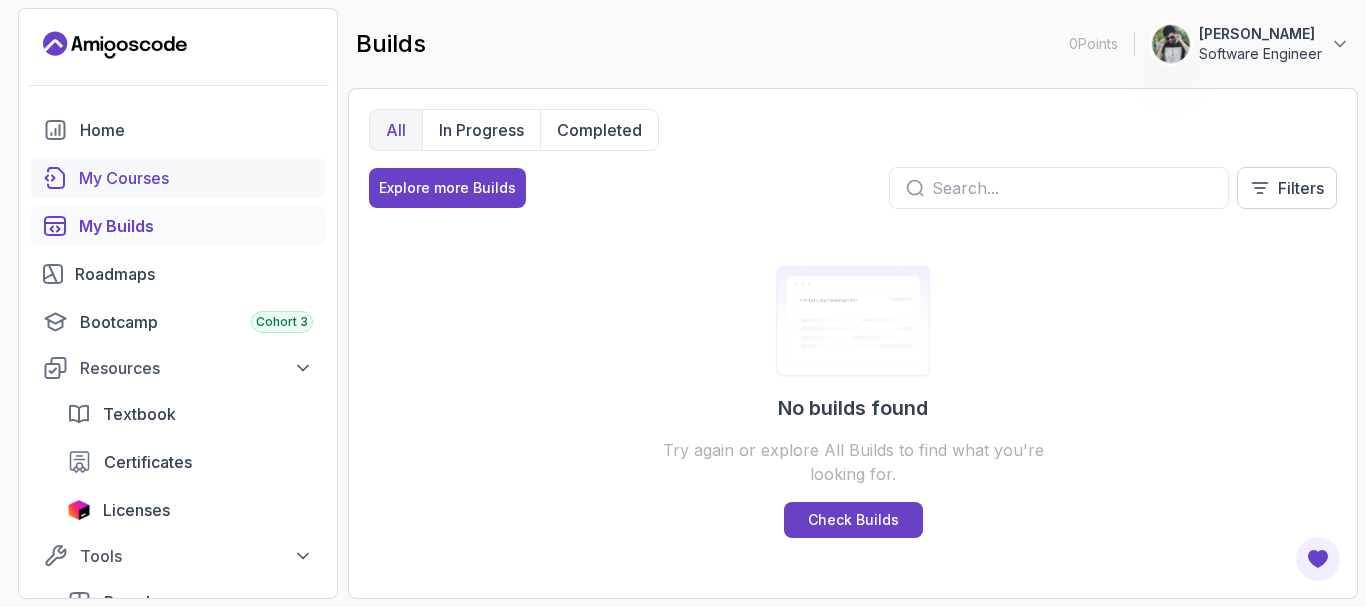 click on "My Courses" at bounding box center (196, 178) 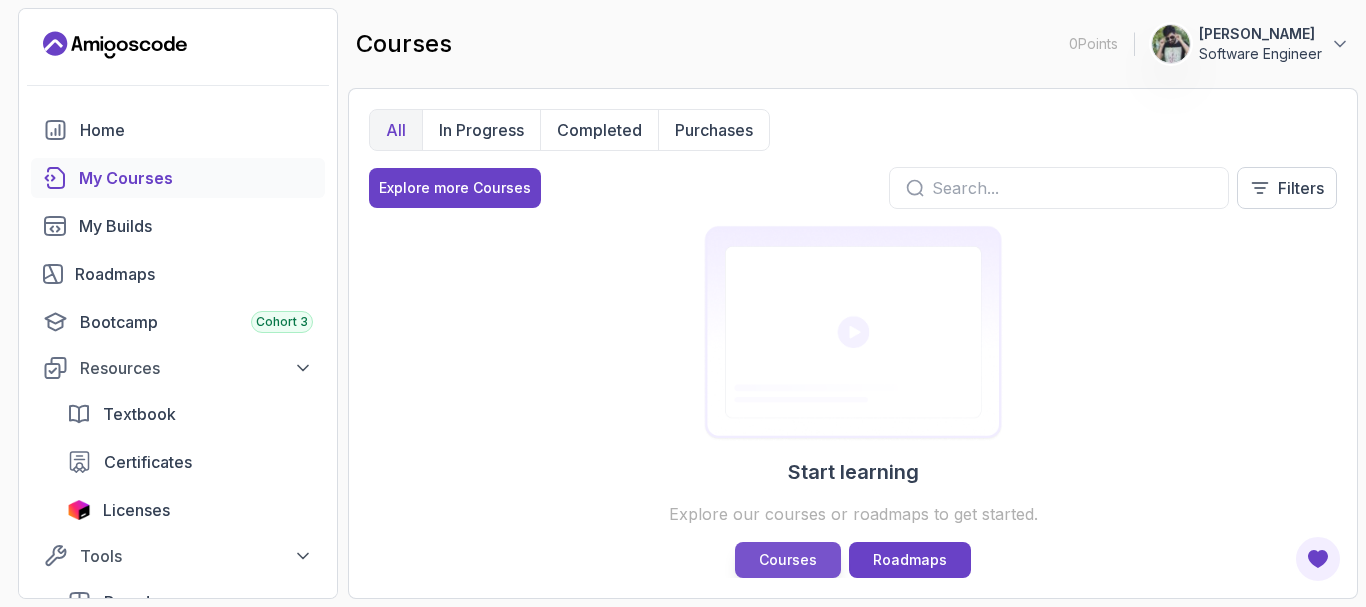click on "Courses" at bounding box center (788, 560) 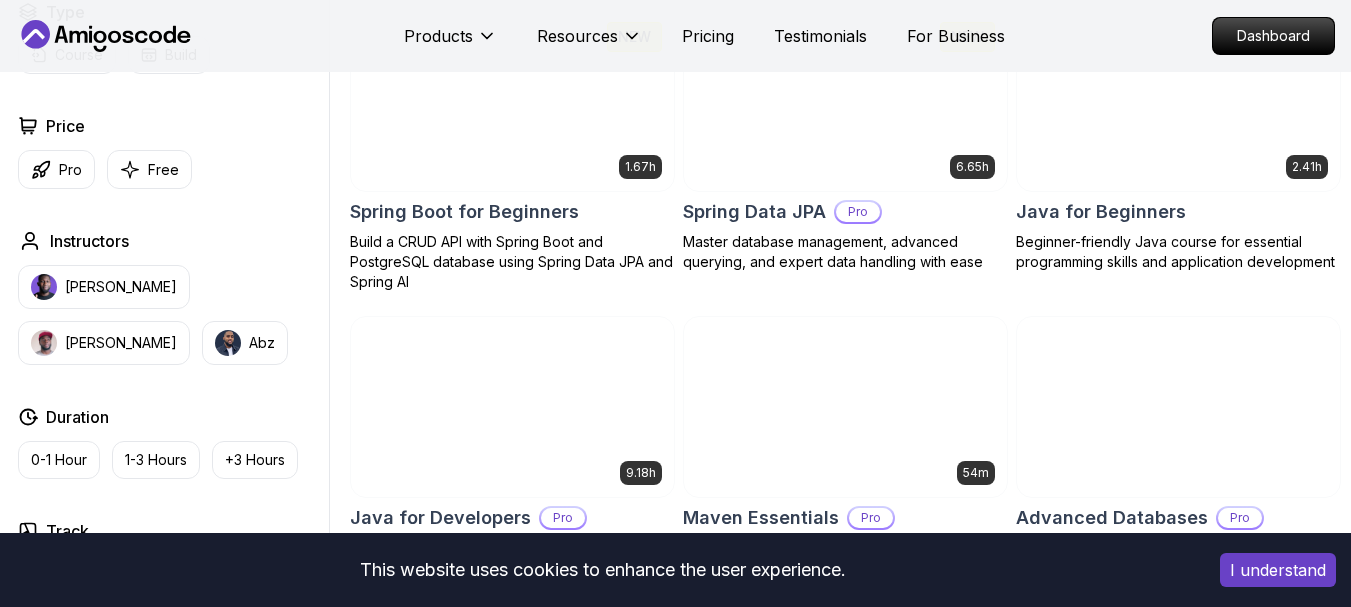 scroll, scrollTop: 938, scrollLeft: 0, axis: vertical 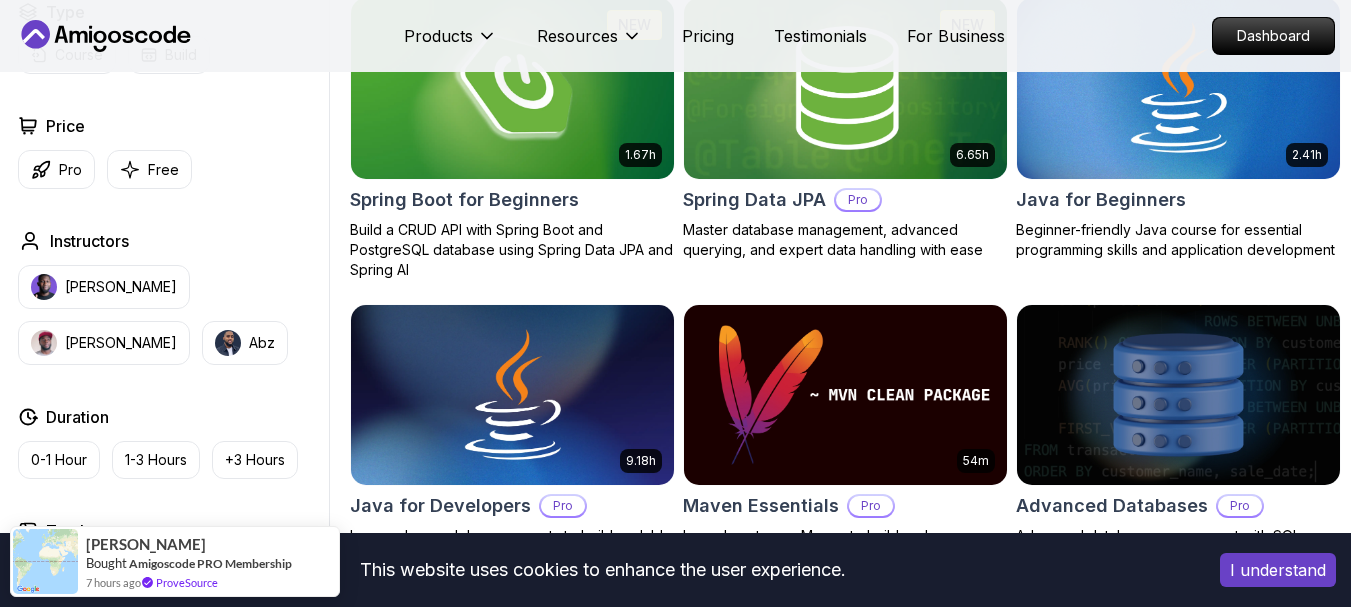 click on "6.65h NEW Spring Data JPA Pro Master database management, advanced querying, and expert data handling with ease" at bounding box center (845, 138) 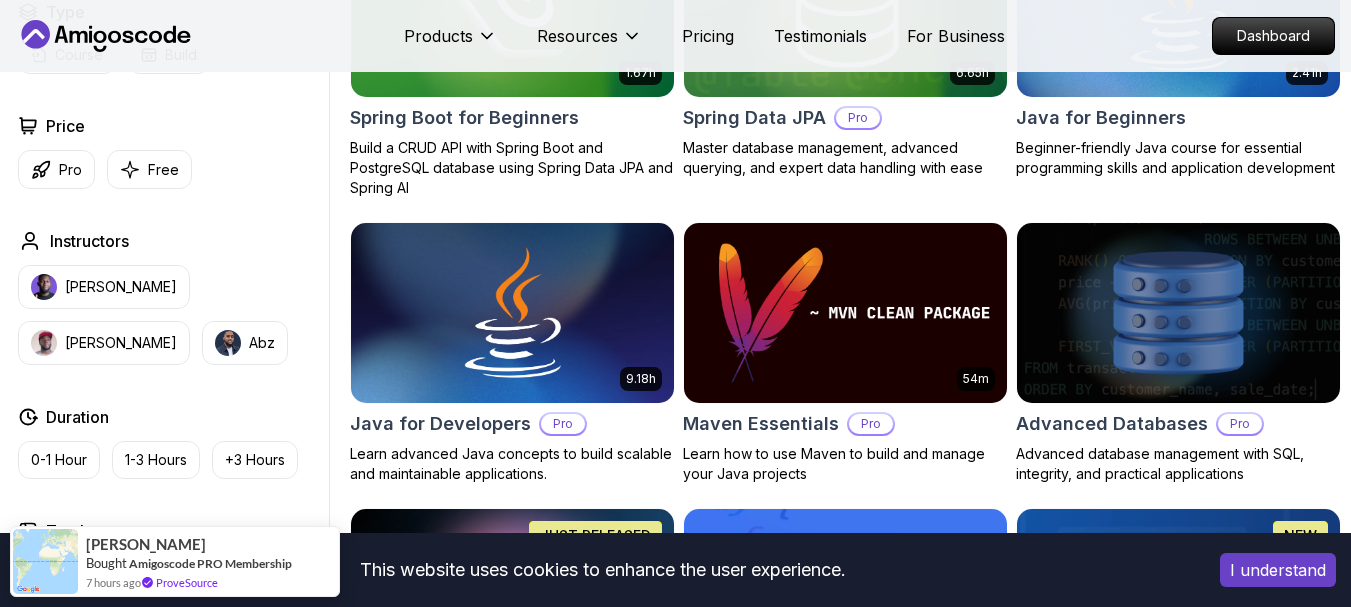 scroll, scrollTop: 1022, scrollLeft: 0, axis: vertical 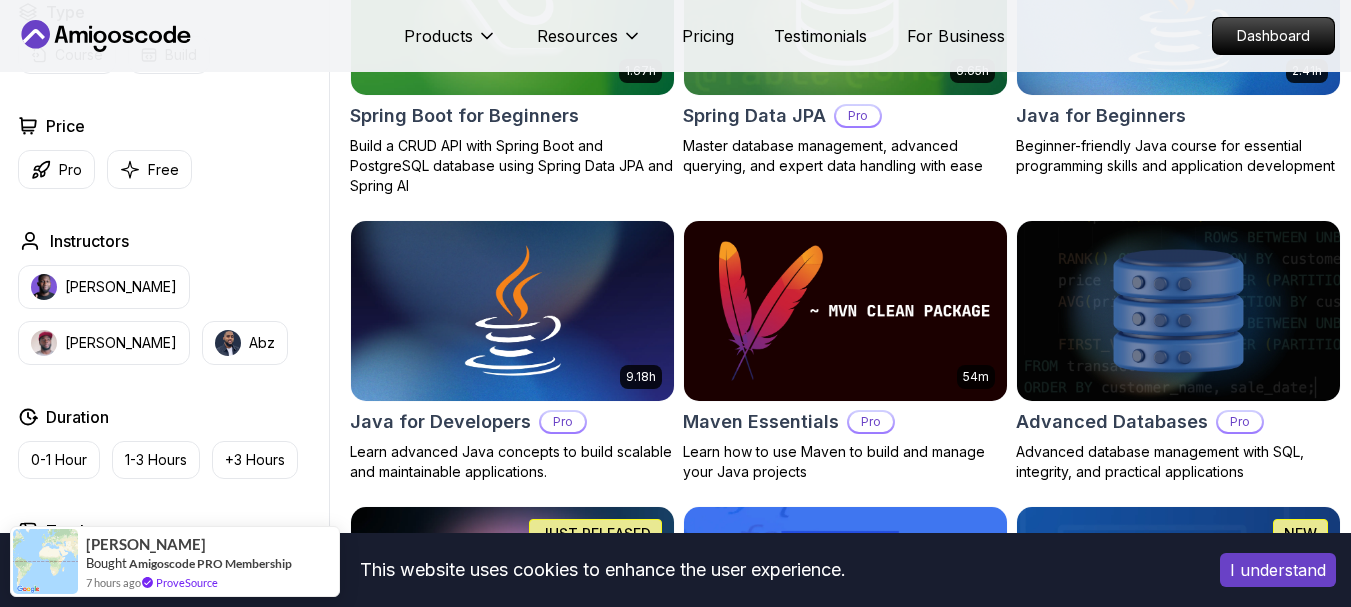 click at bounding box center (1178, 4) 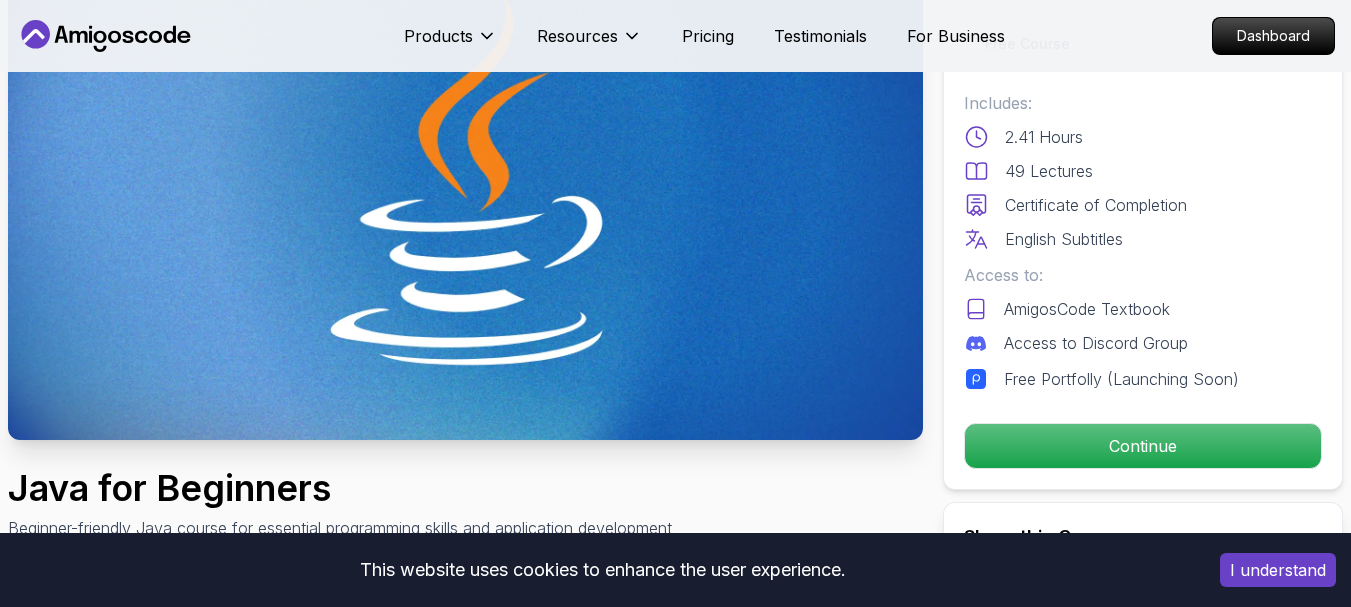 scroll, scrollTop: 201, scrollLeft: 0, axis: vertical 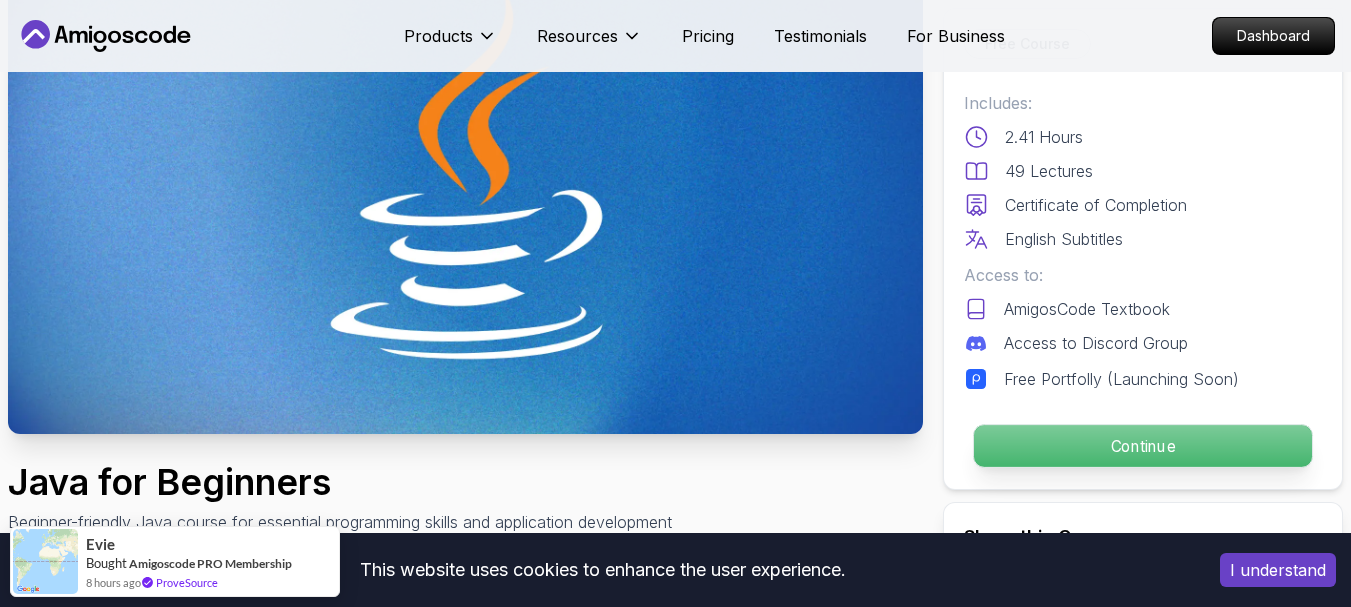 click on "Continue" at bounding box center [1143, 446] 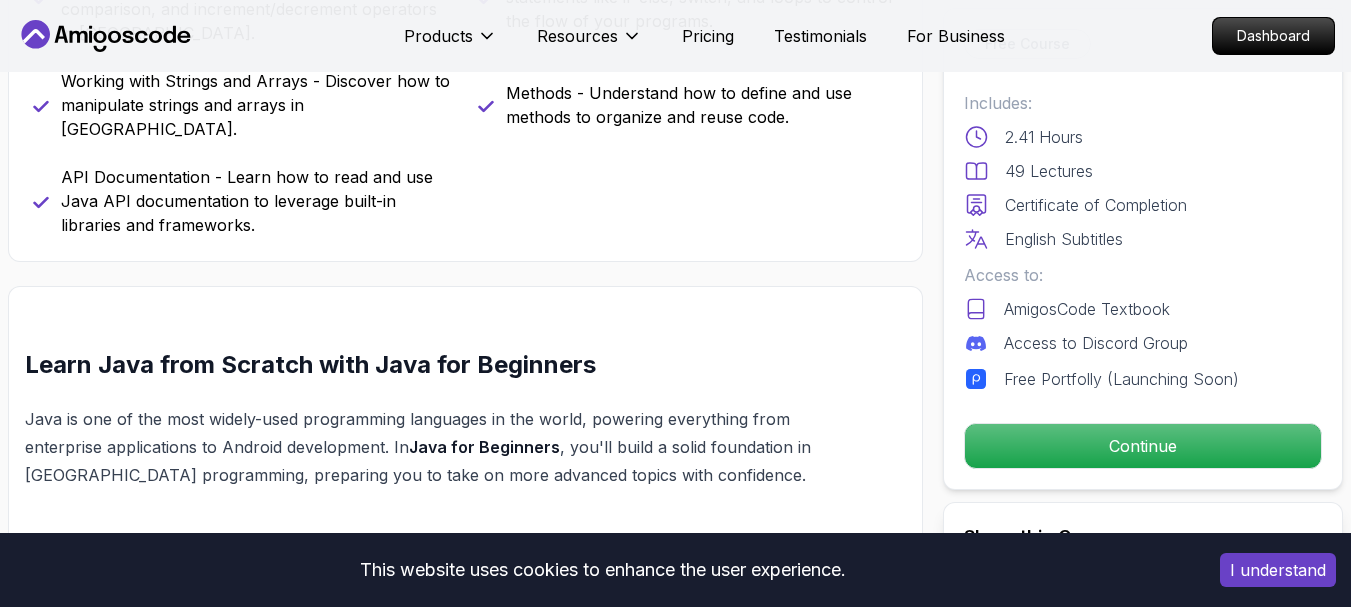 scroll, scrollTop: 1486, scrollLeft: 0, axis: vertical 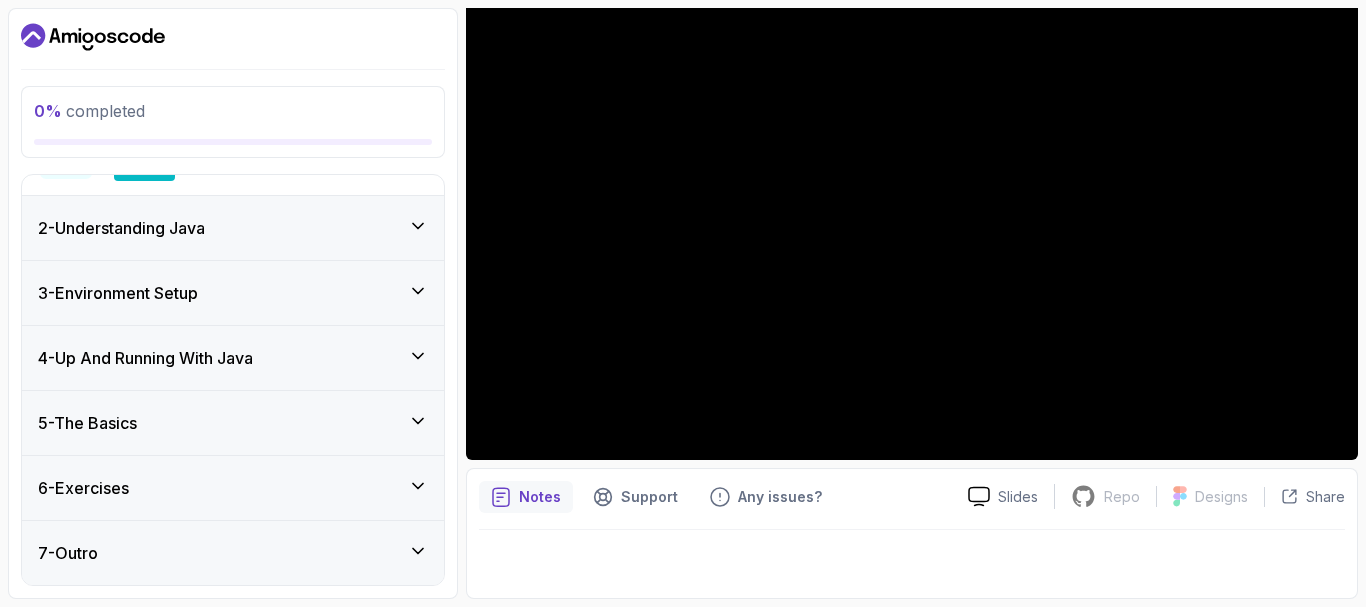 click 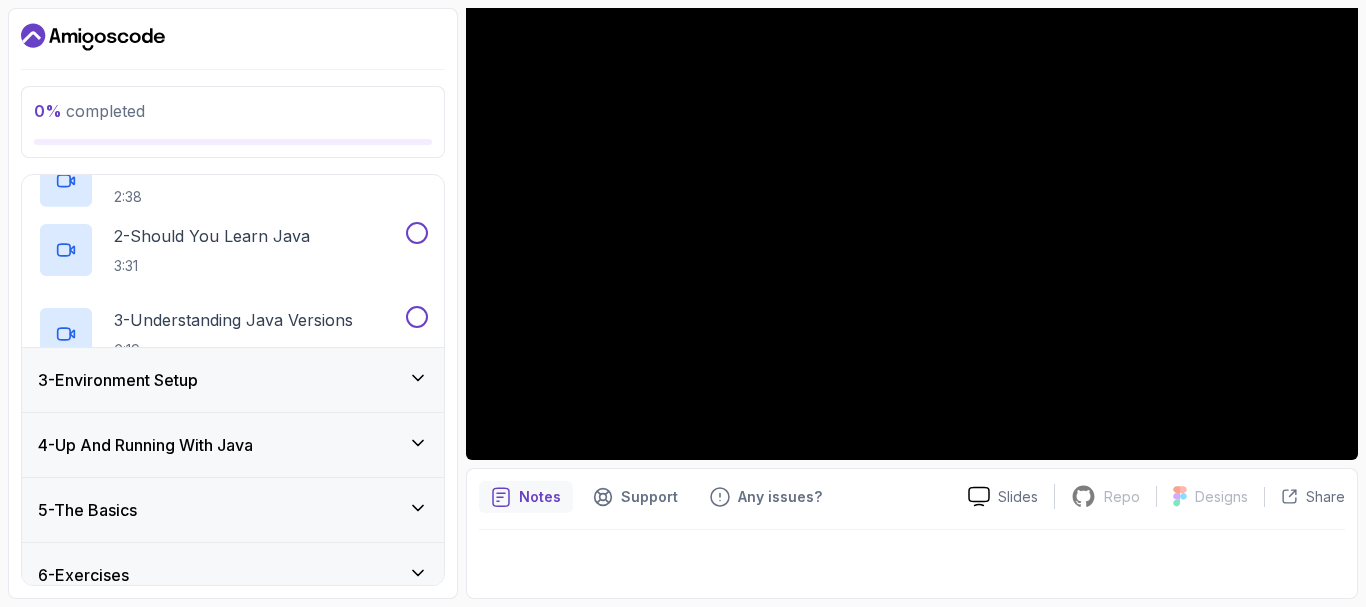 scroll, scrollTop: 44, scrollLeft: 0, axis: vertical 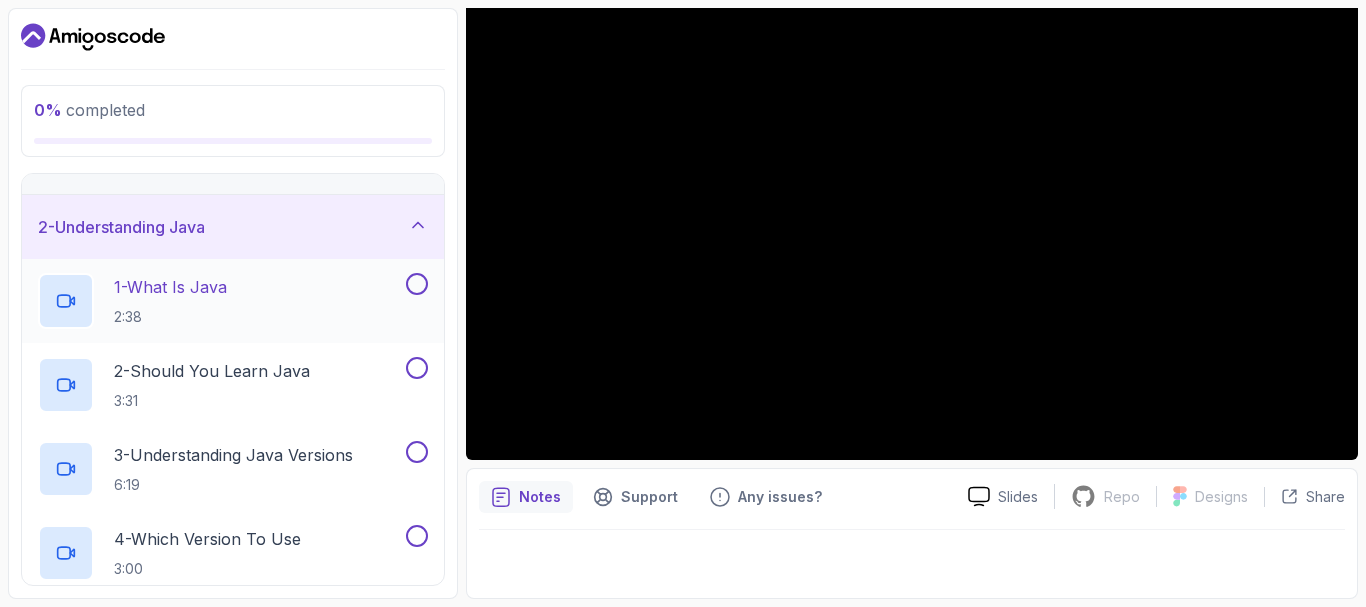 click at bounding box center (417, 284) 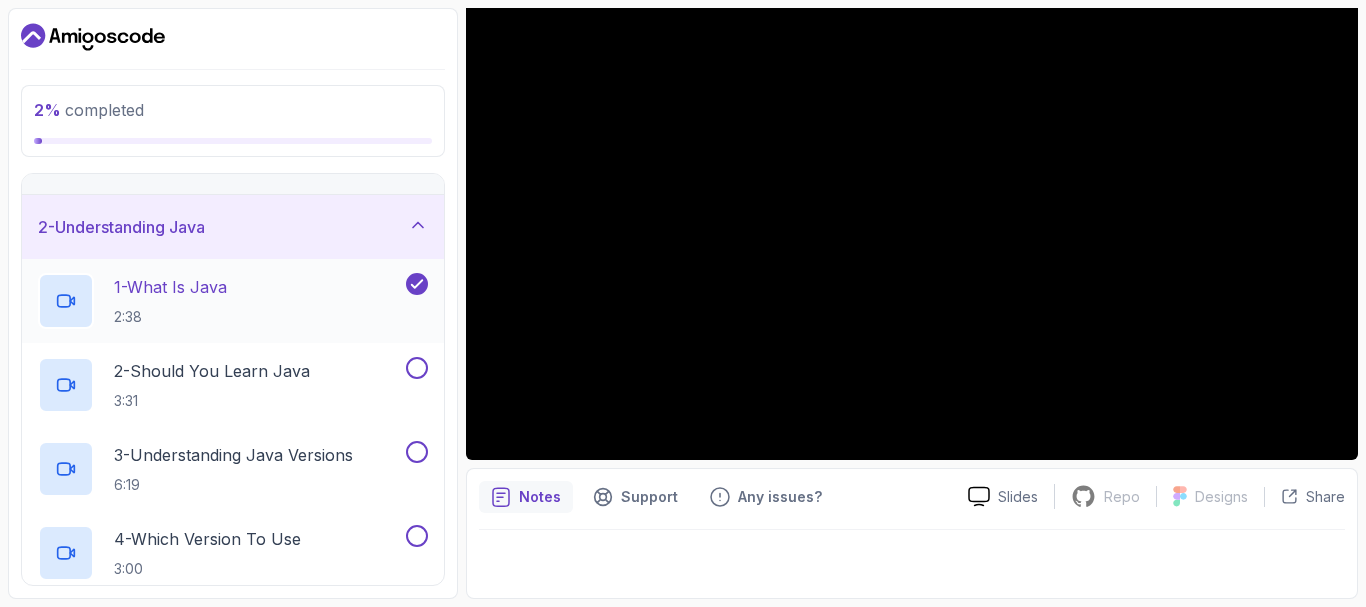 click on "1  -  What Is Java 2:38" at bounding box center (220, 301) 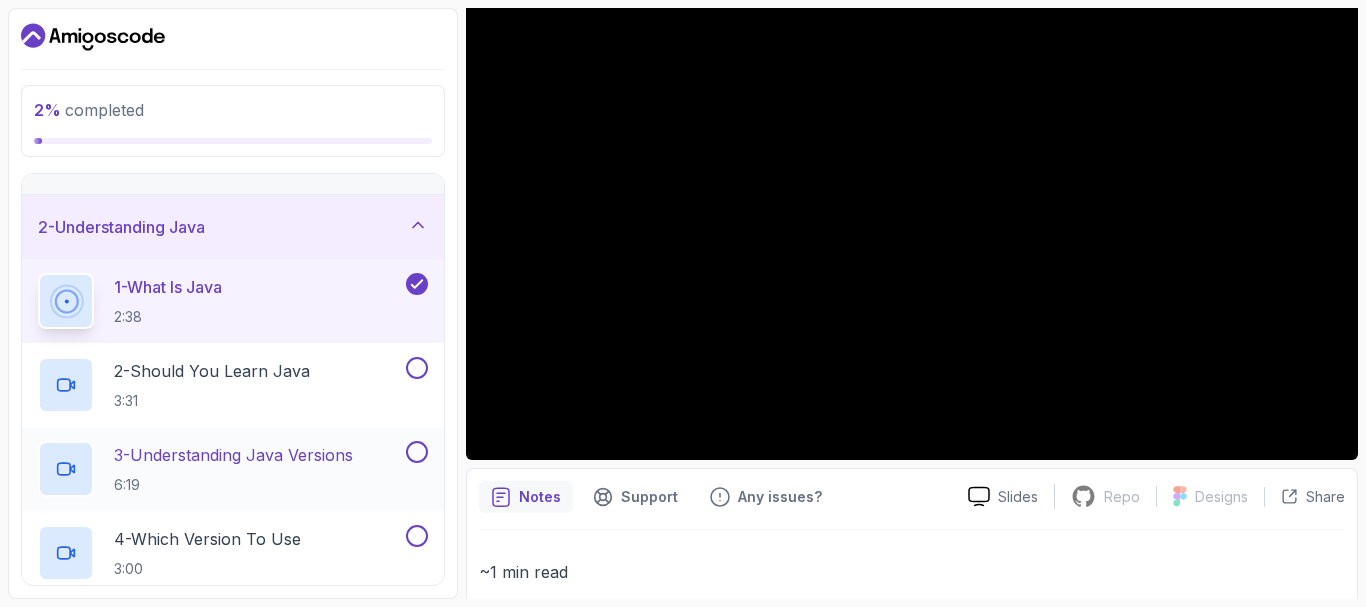 click on "3  -  Understanding Java Versions" at bounding box center [233, 455] 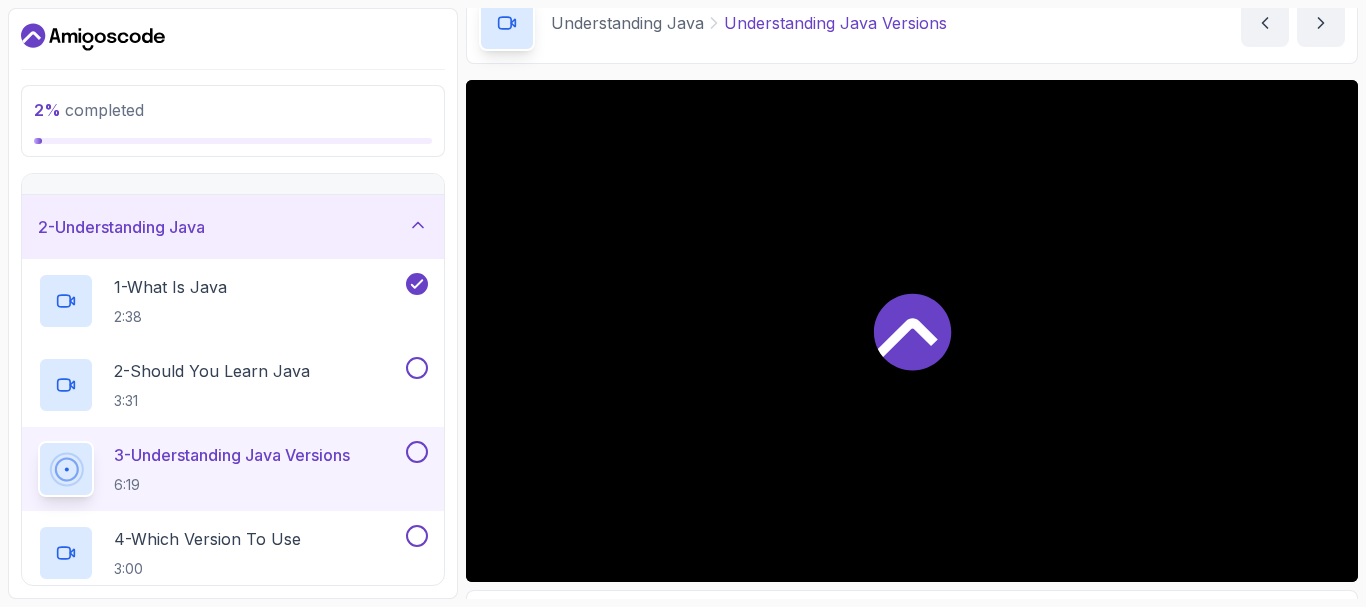 scroll, scrollTop: 96, scrollLeft: 0, axis: vertical 